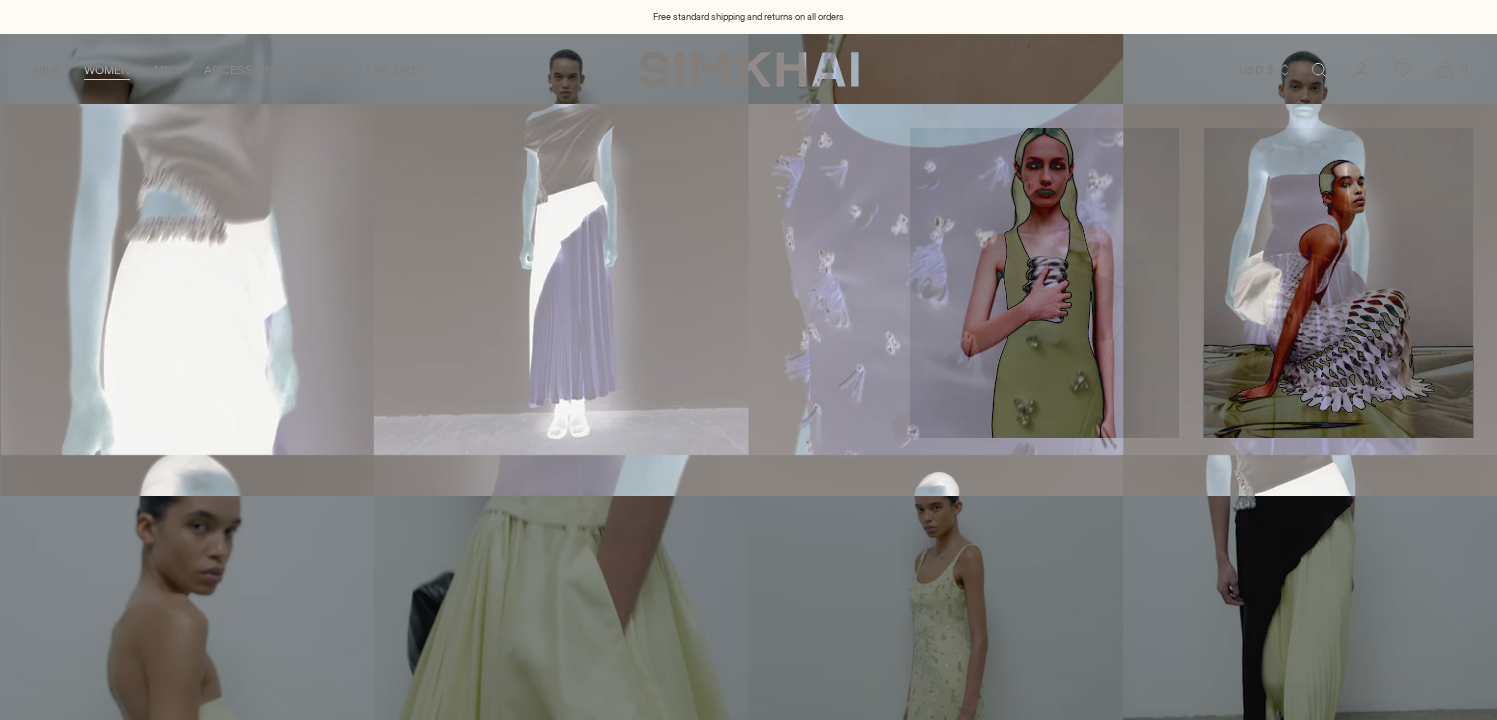 scroll, scrollTop: 0, scrollLeft: 0, axis: both 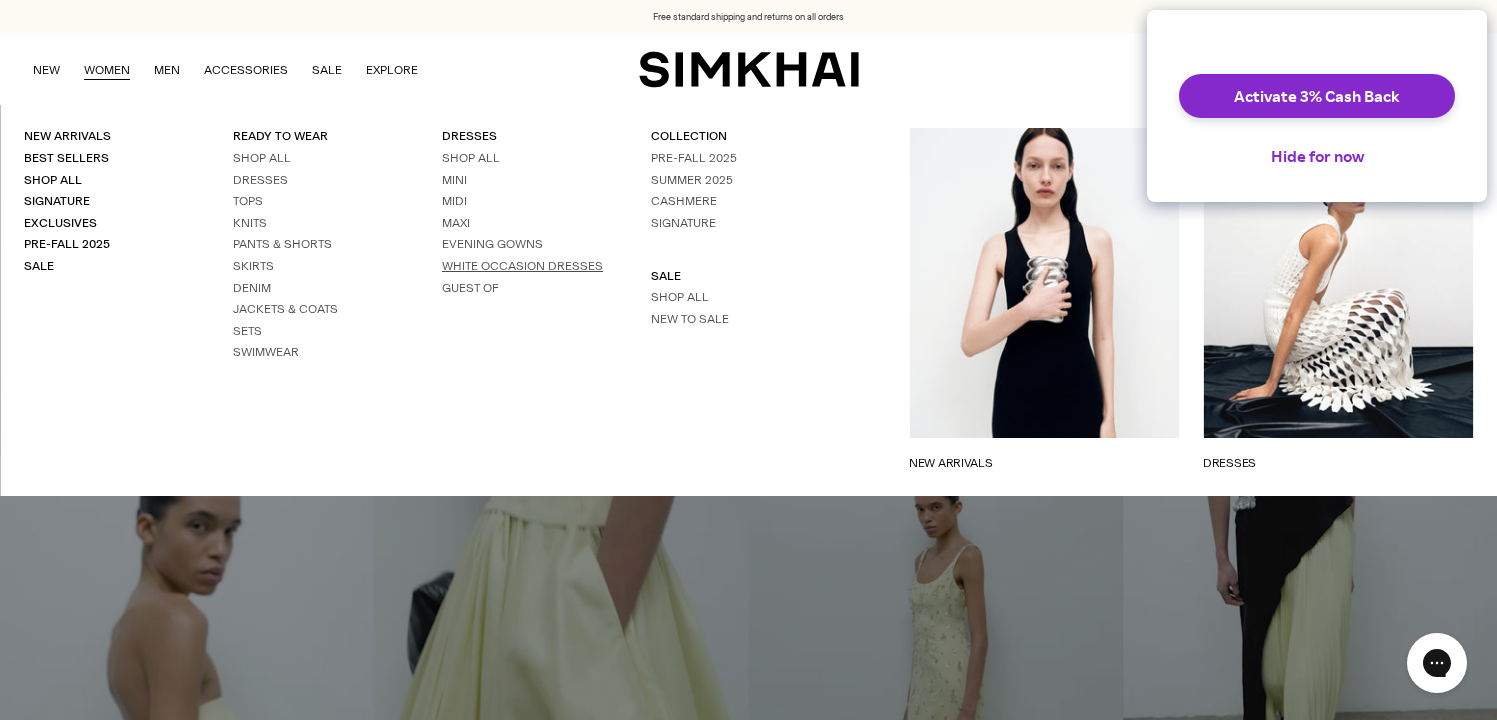 click on "White Occasion Dresses" at bounding box center (522, 266) 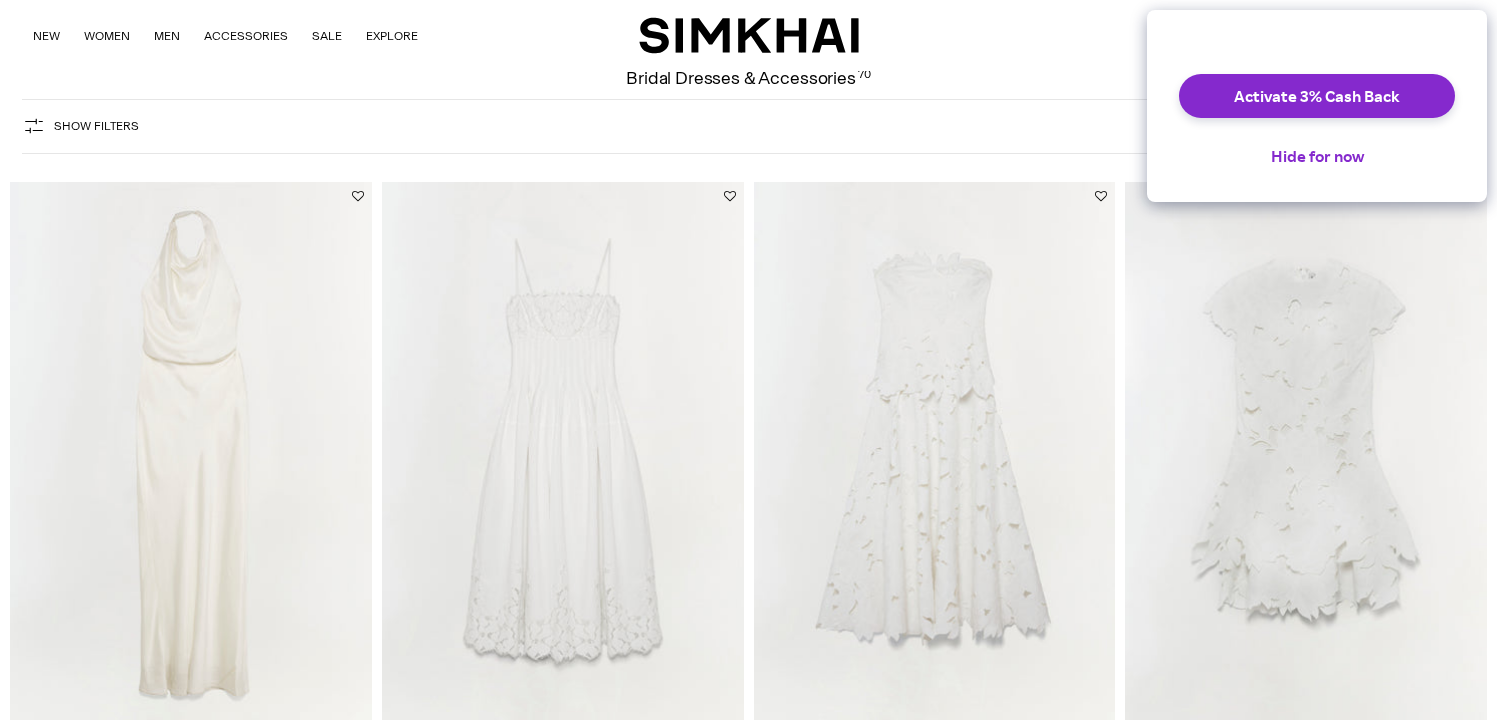 scroll, scrollTop: 99, scrollLeft: 0, axis: vertical 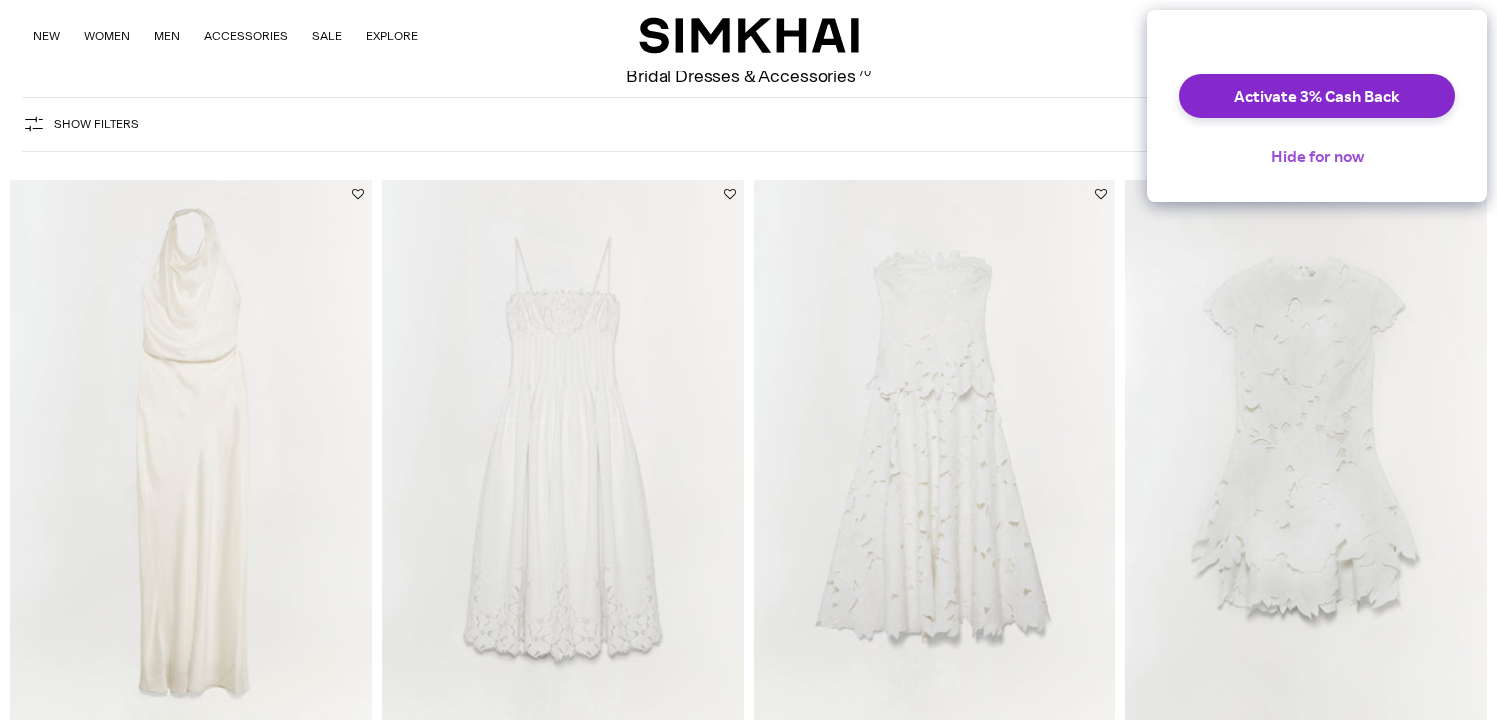 click on "Hide for now" at bounding box center [1317, 156] 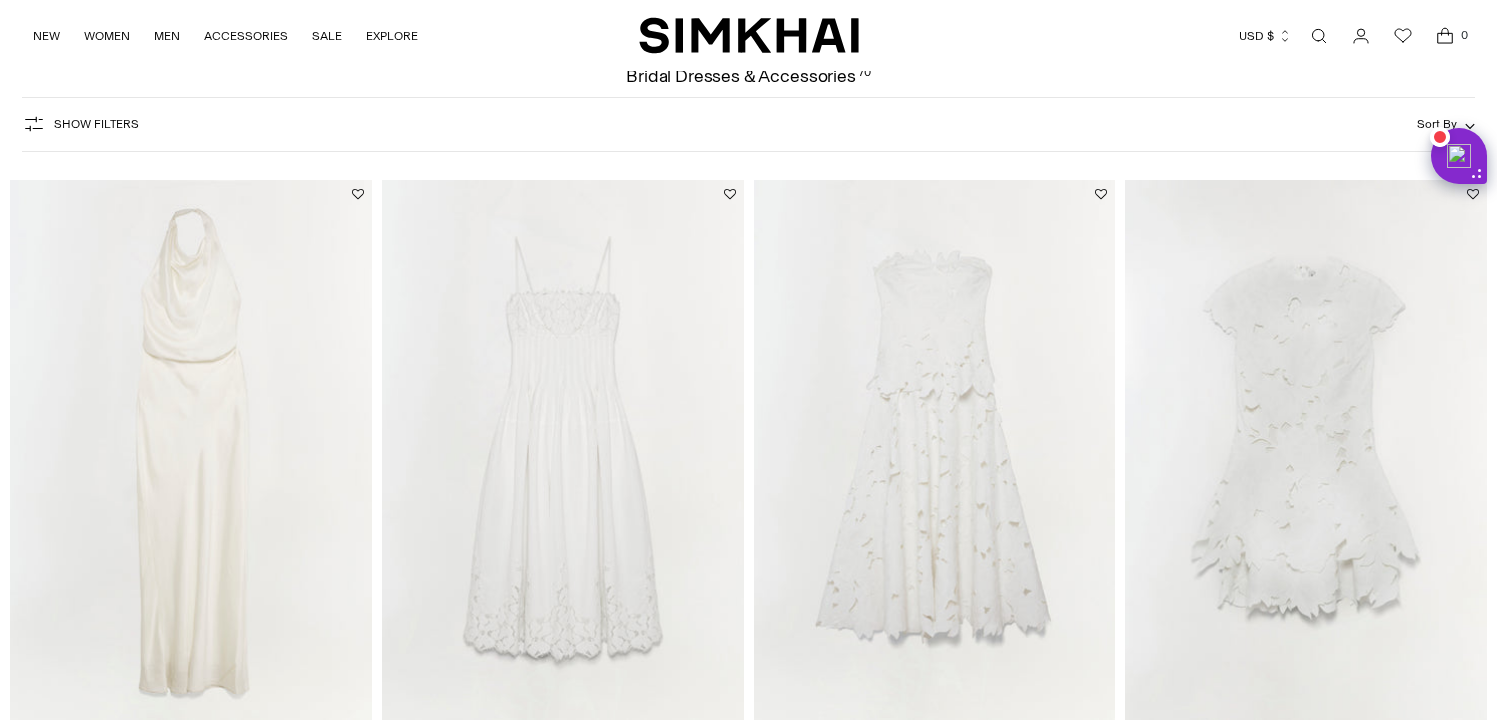scroll, scrollTop: 0, scrollLeft: 0, axis: both 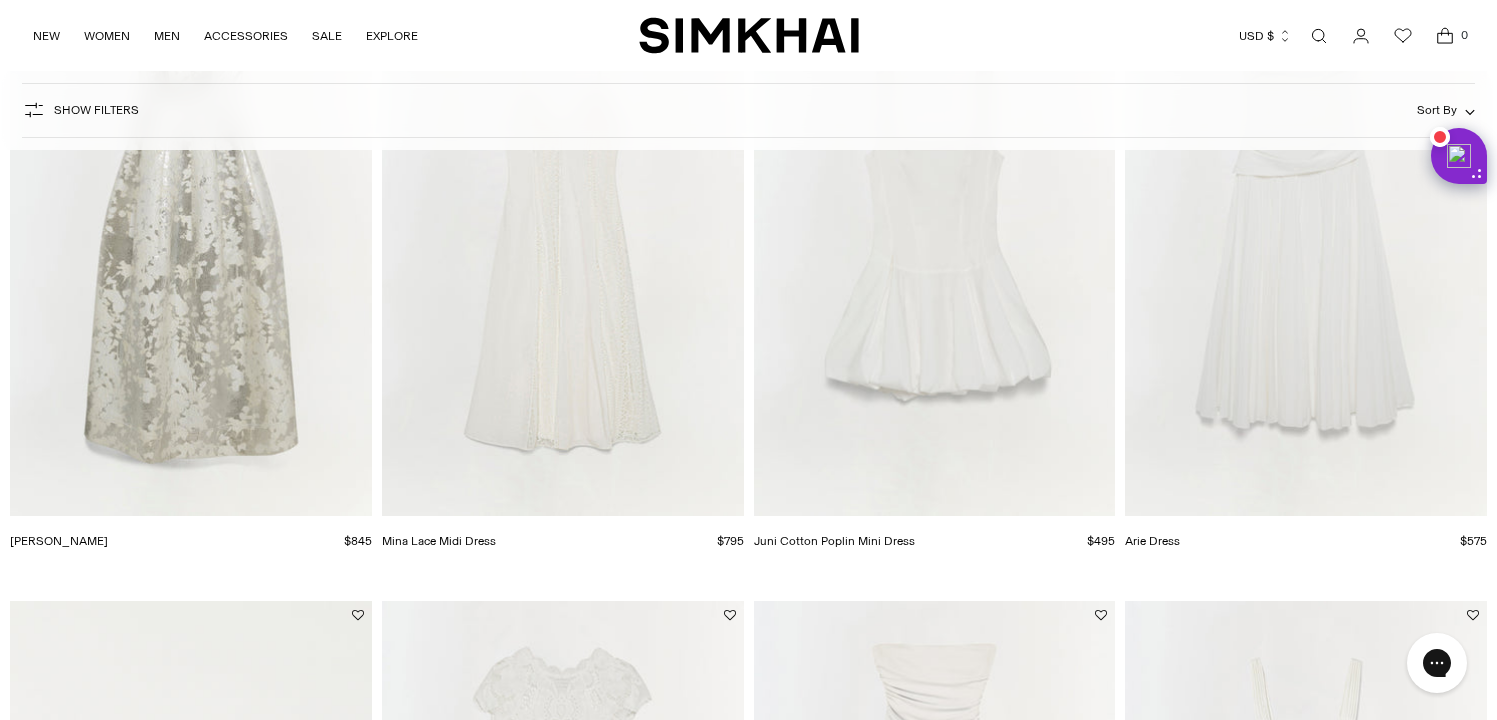 click at bounding box center (0, 0) 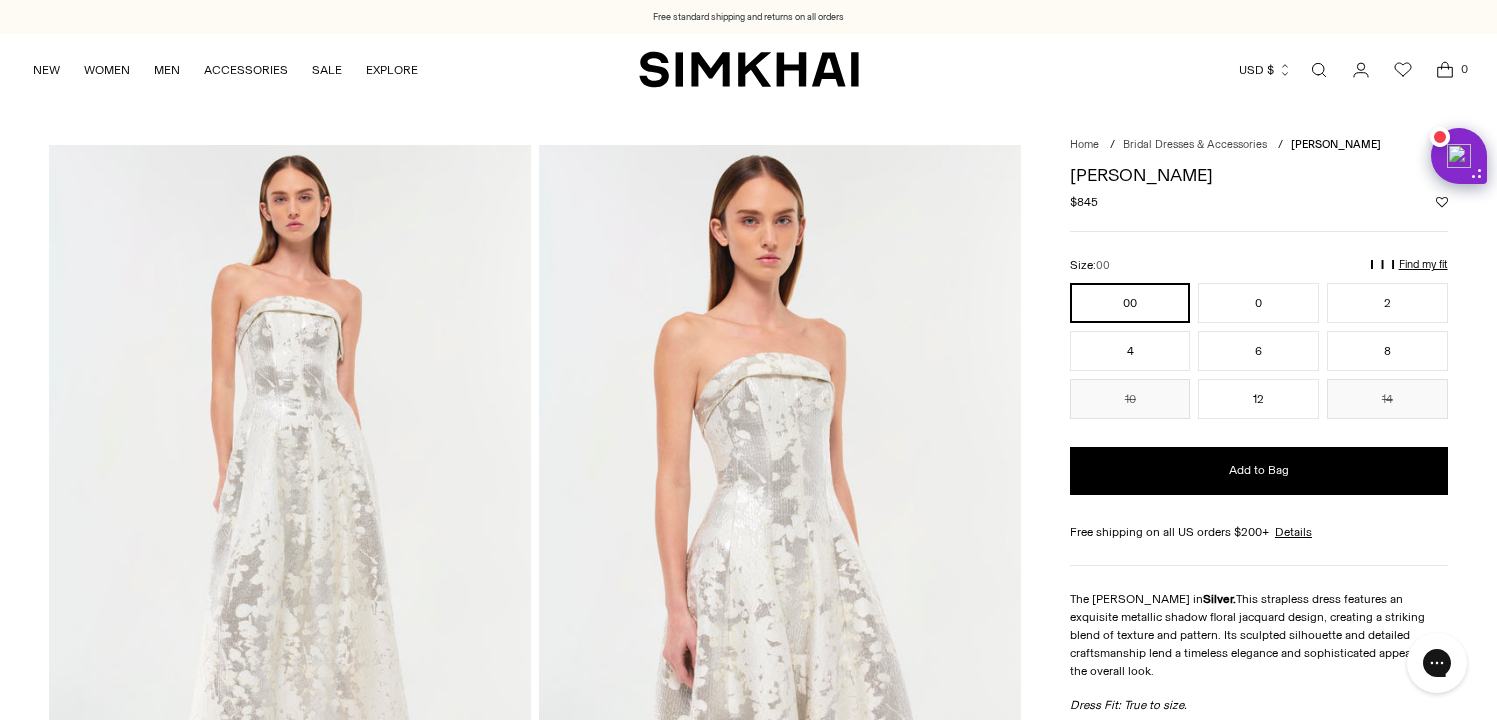 scroll, scrollTop: 139, scrollLeft: 0, axis: vertical 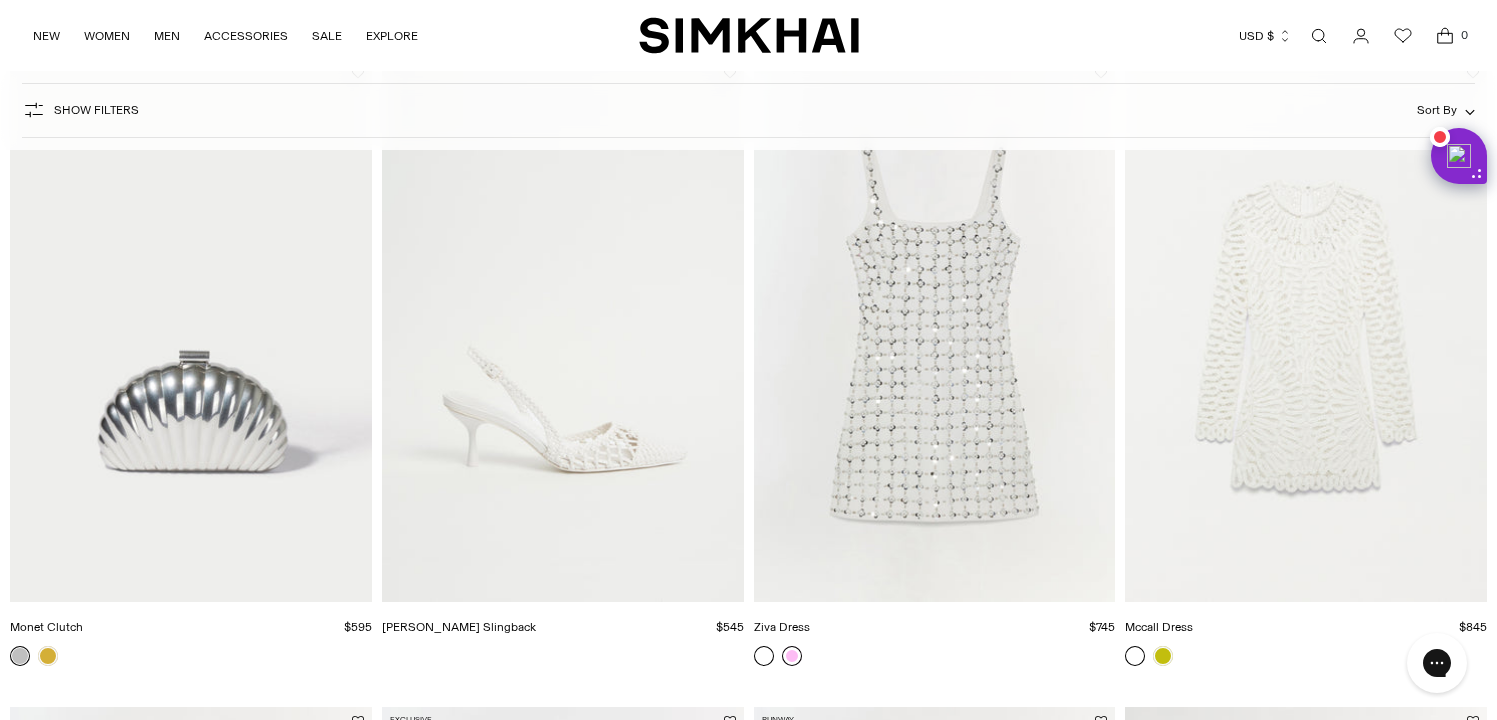 click at bounding box center [792, 656] 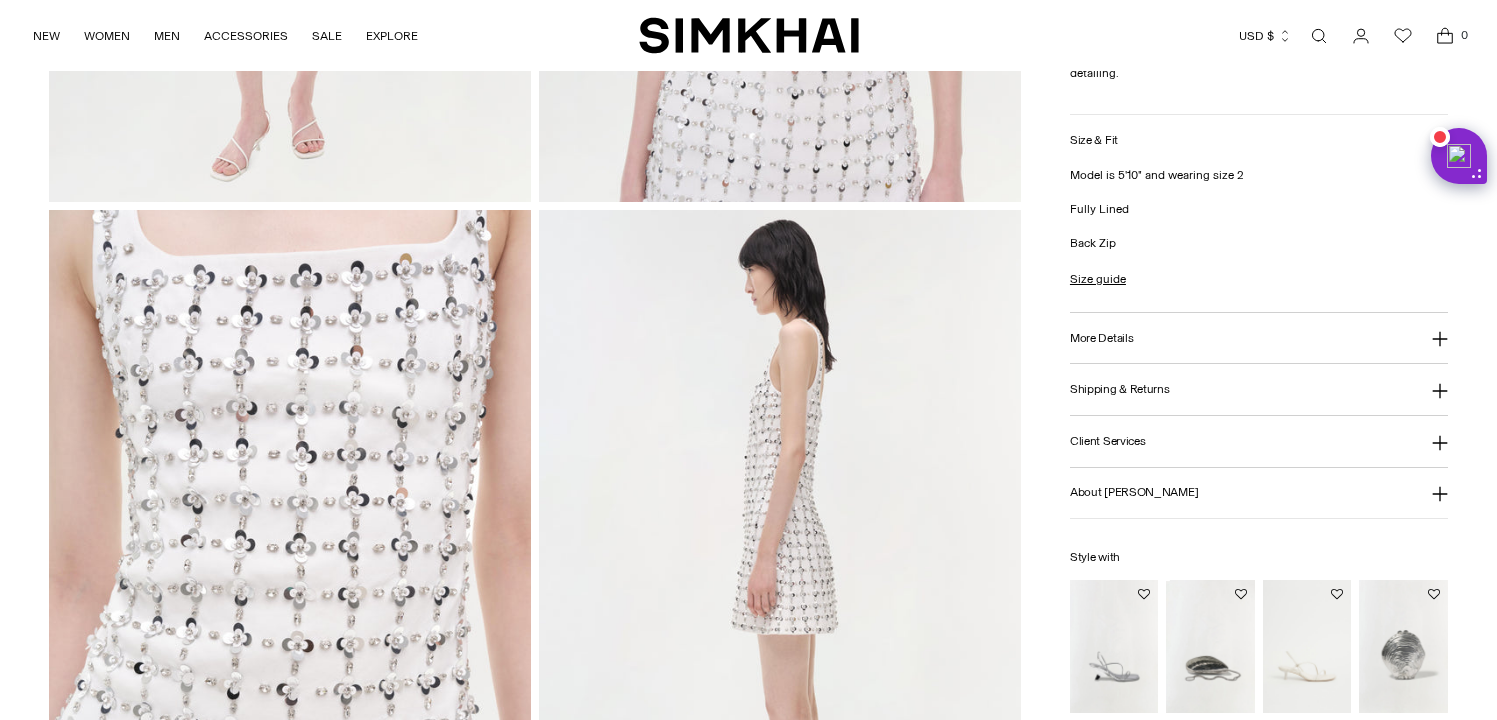 scroll, scrollTop: 674, scrollLeft: 0, axis: vertical 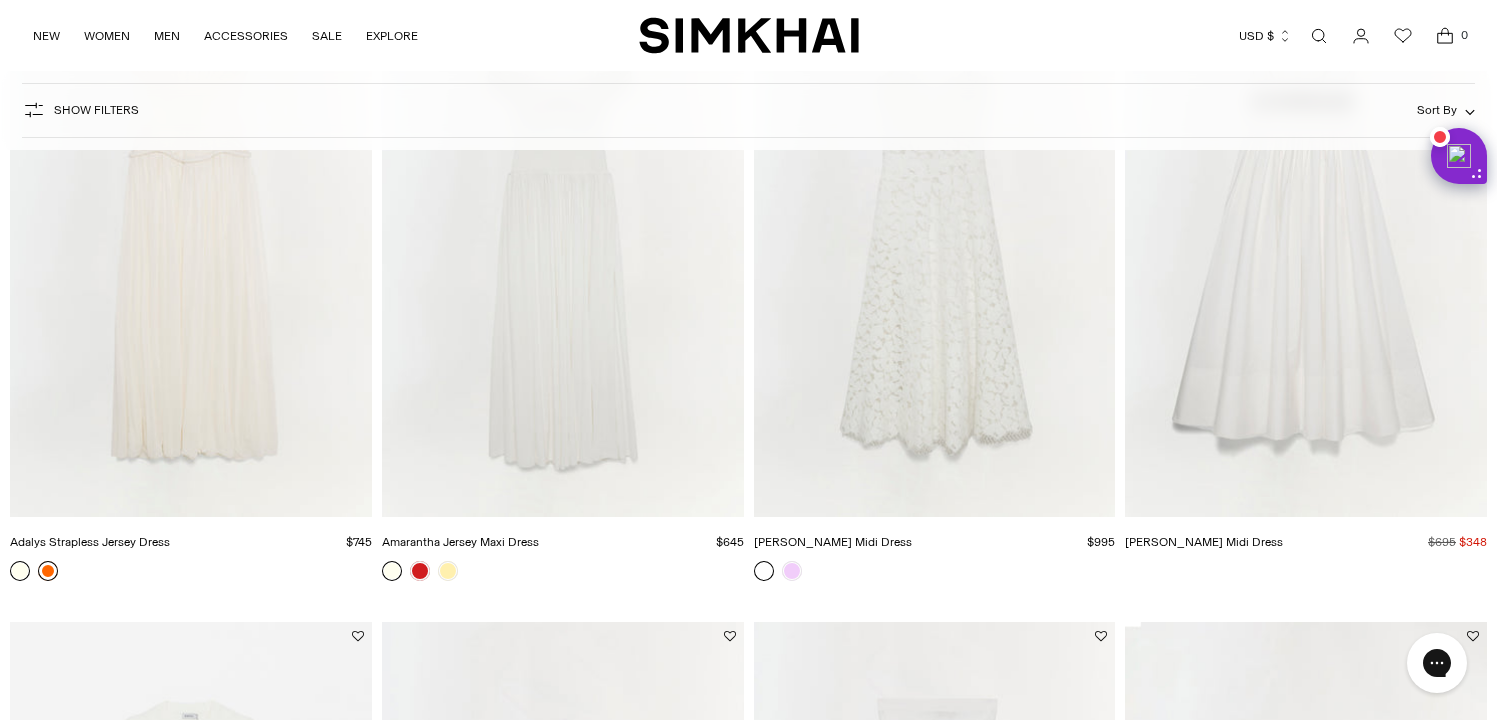click at bounding box center [48, 571] 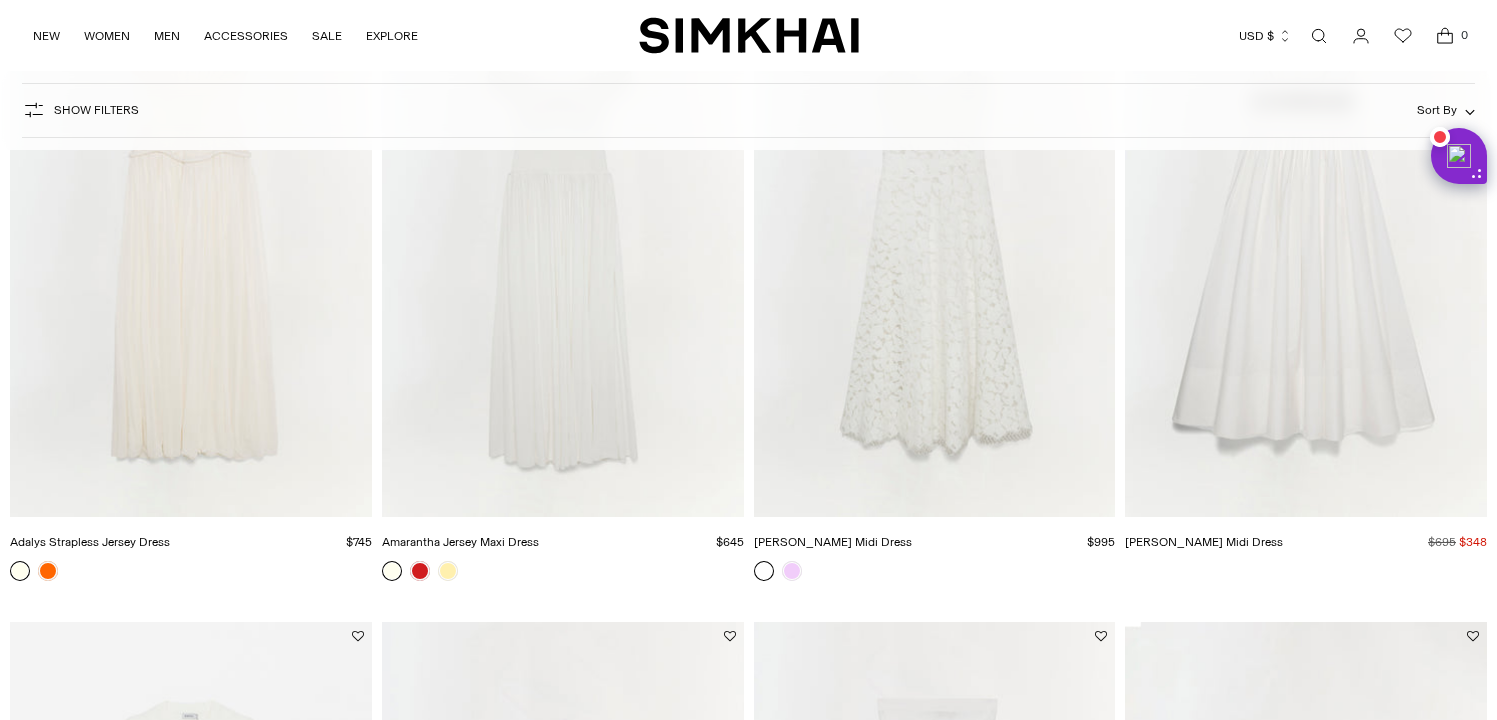 scroll, scrollTop: 0, scrollLeft: 0, axis: both 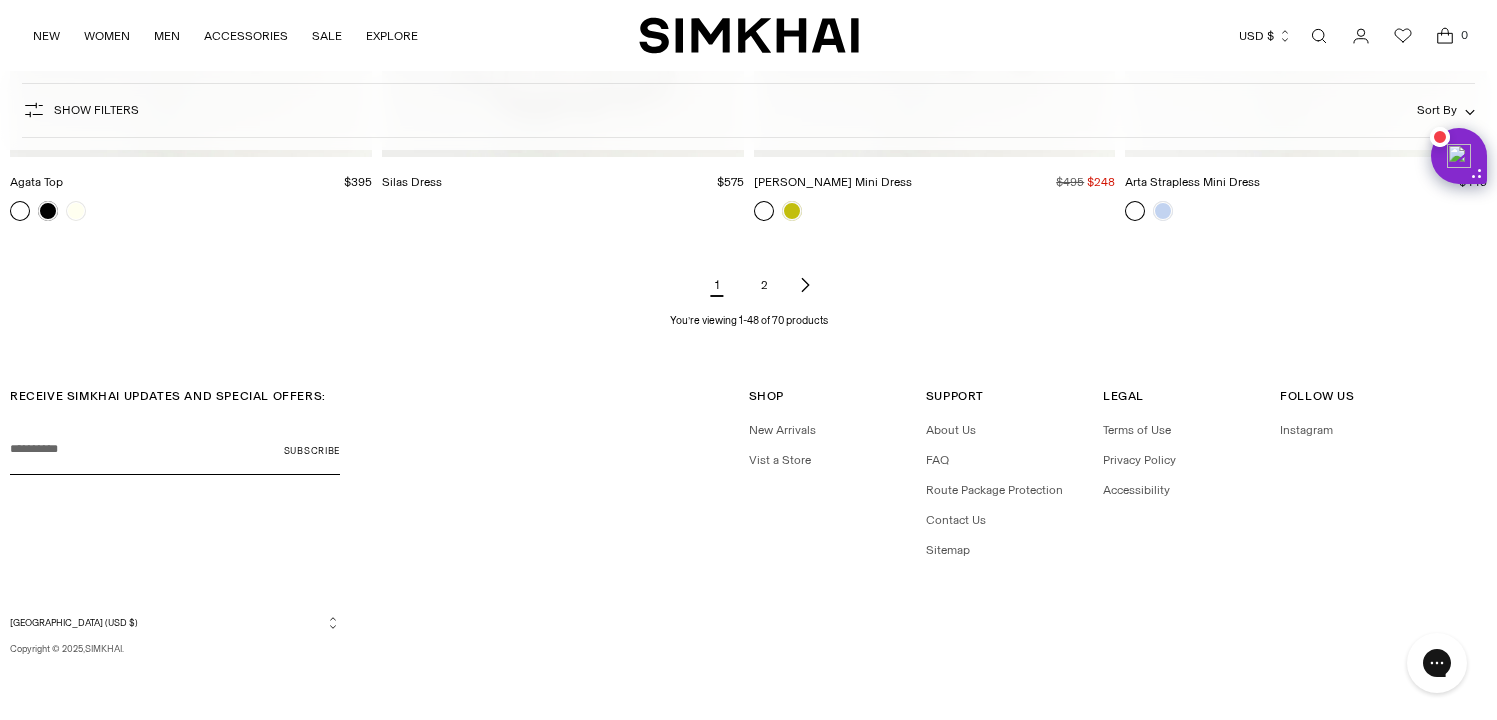click on "2" at bounding box center [765, 285] 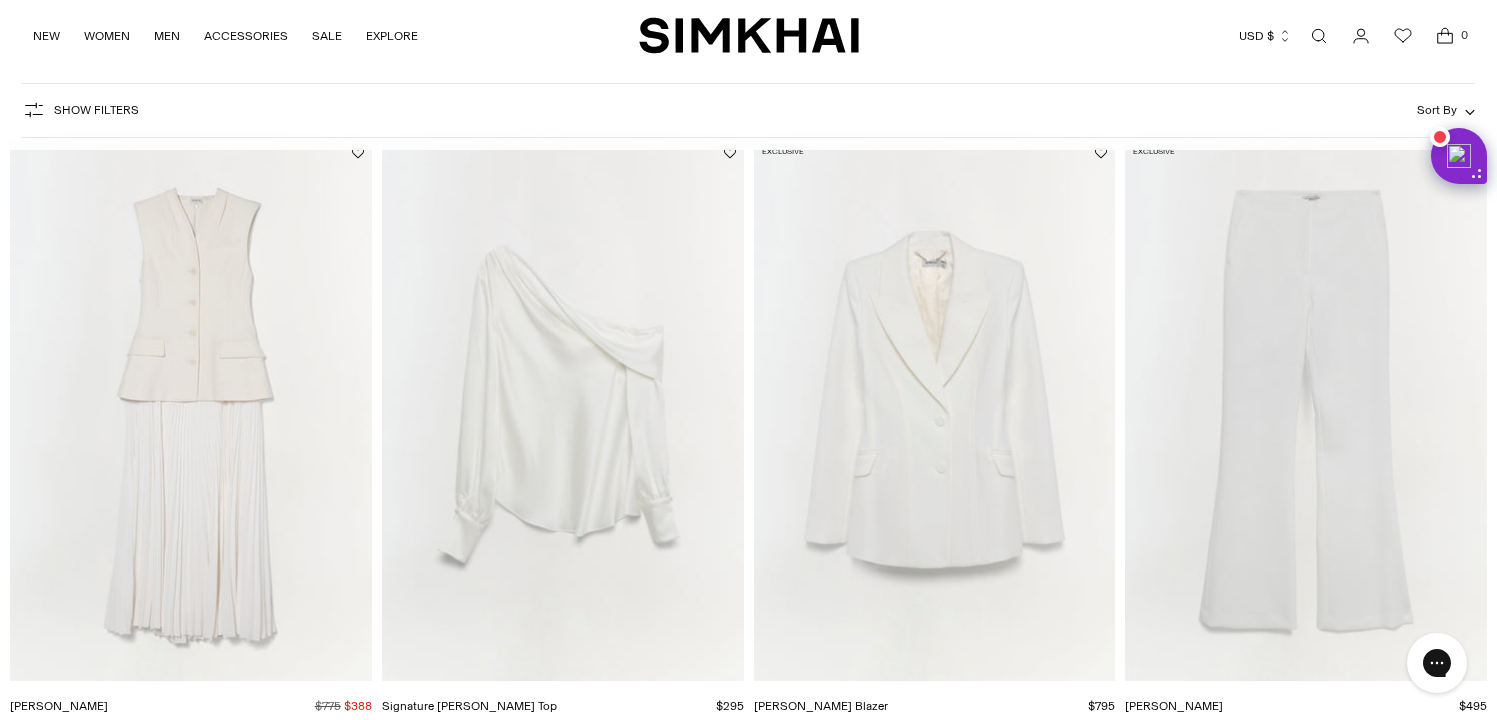 scroll, scrollTop: 0, scrollLeft: 0, axis: both 